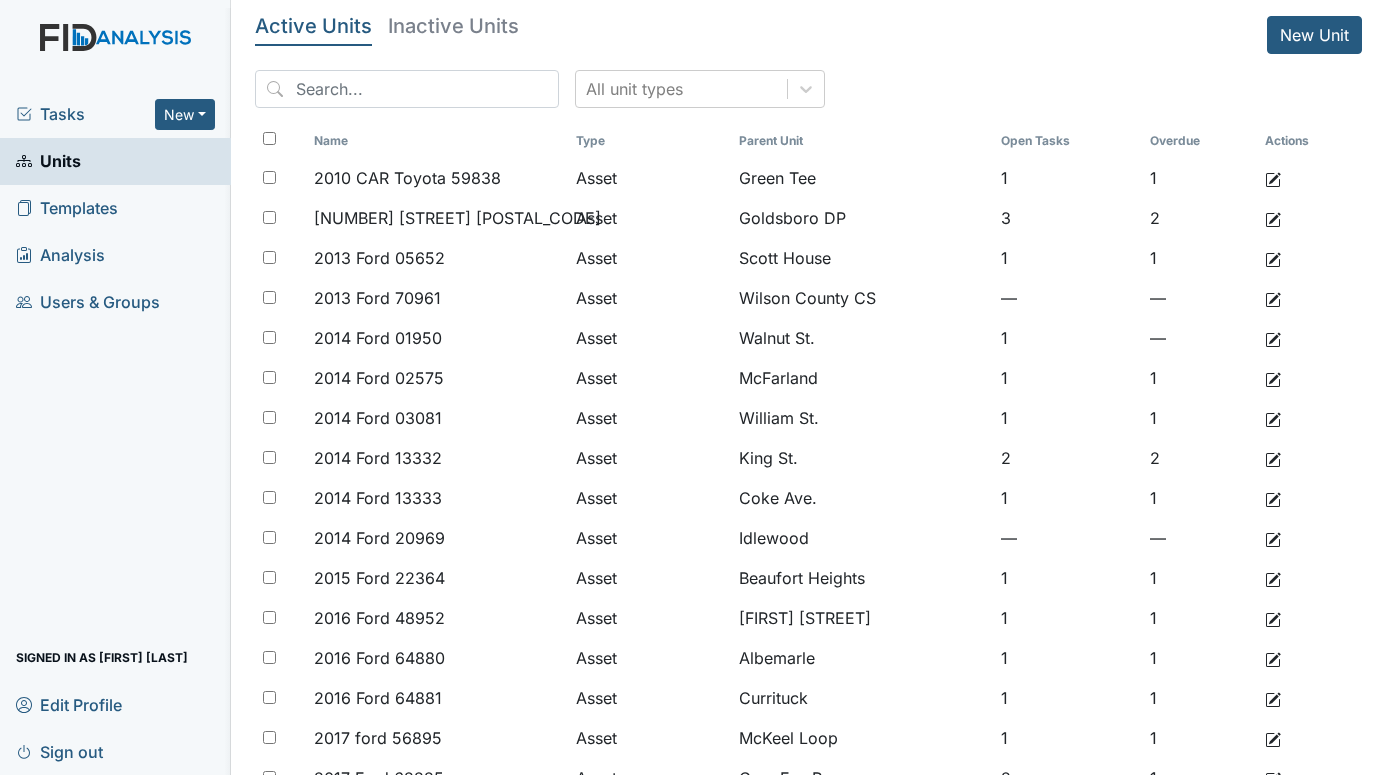 scroll, scrollTop: 0, scrollLeft: 0, axis: both 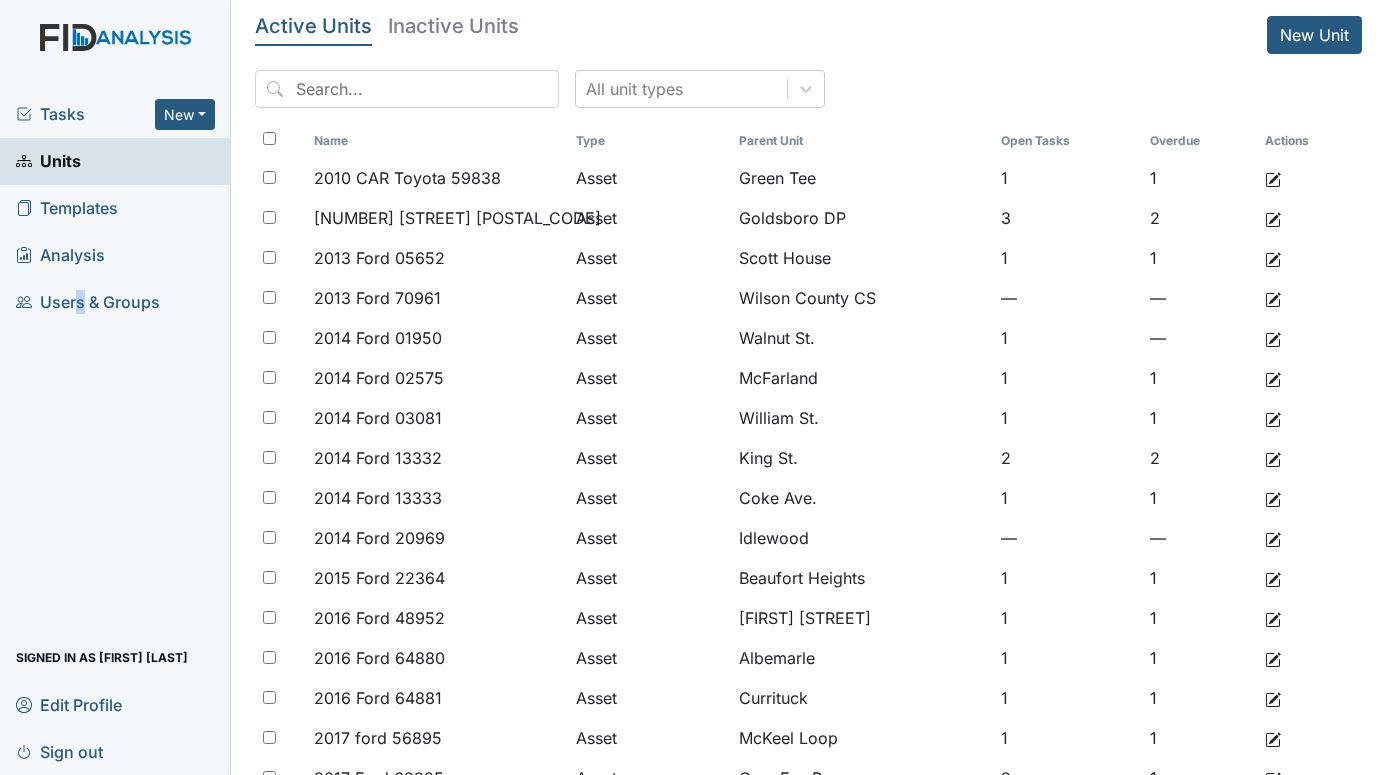 click on "Tasks" at bounding box center (85, 114) 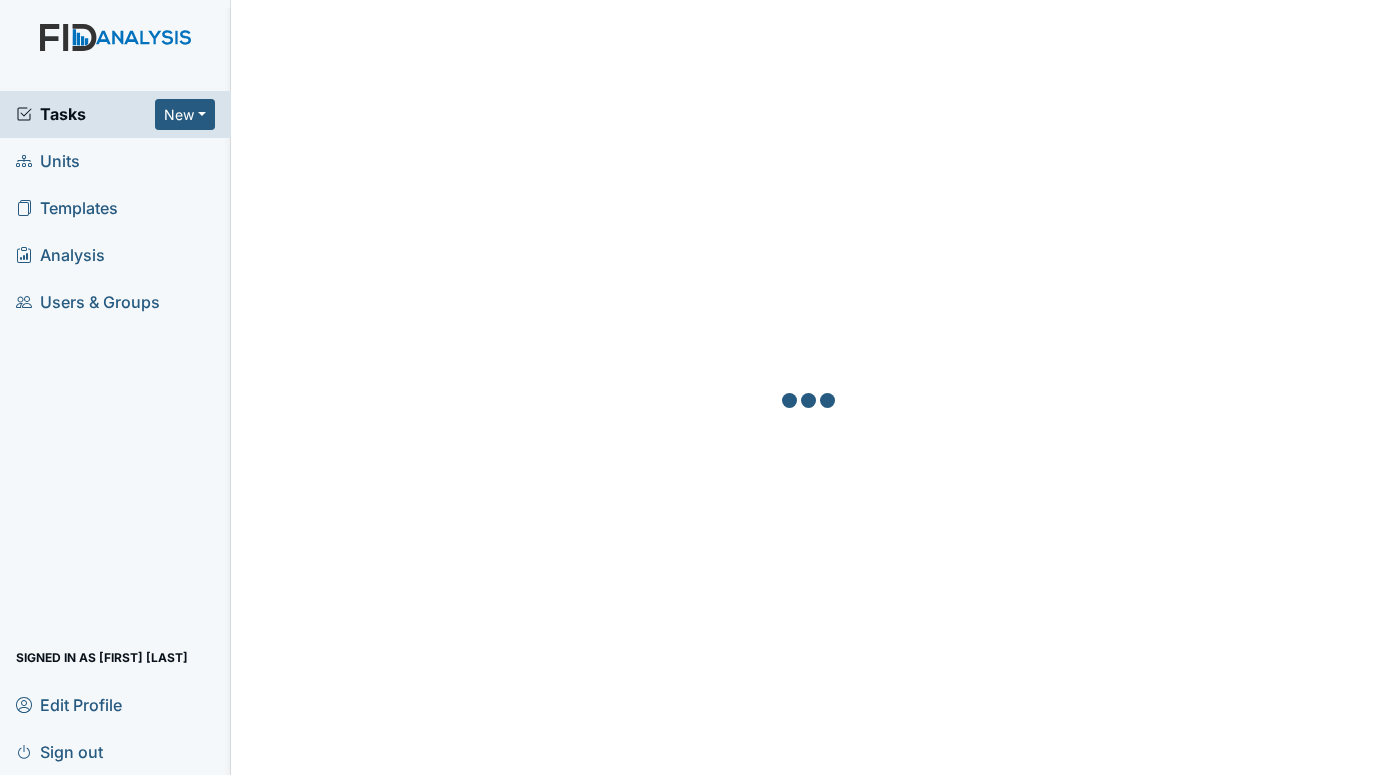 scroll, scrollTop: 0, scrollLeft: 0, axis: both 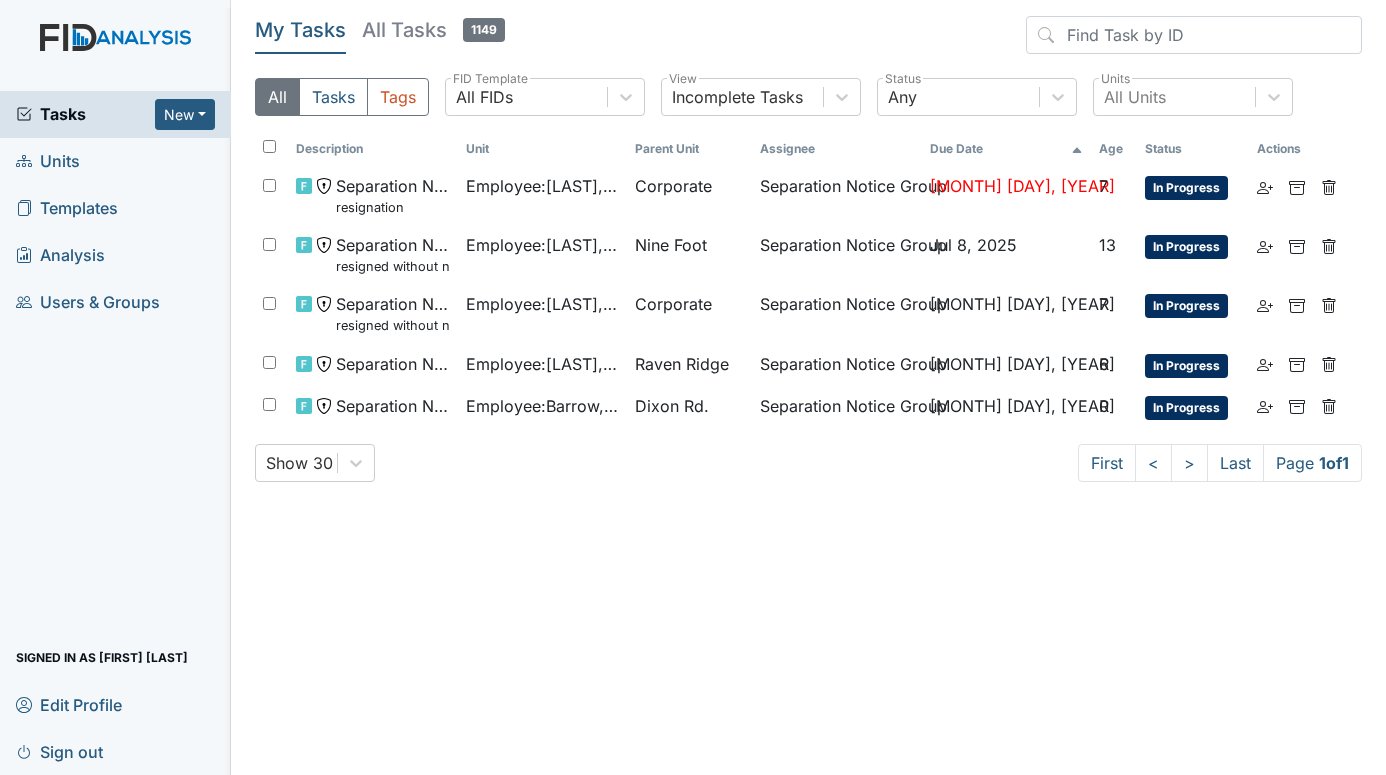 click on "Units" at bounding box center [48, 161] 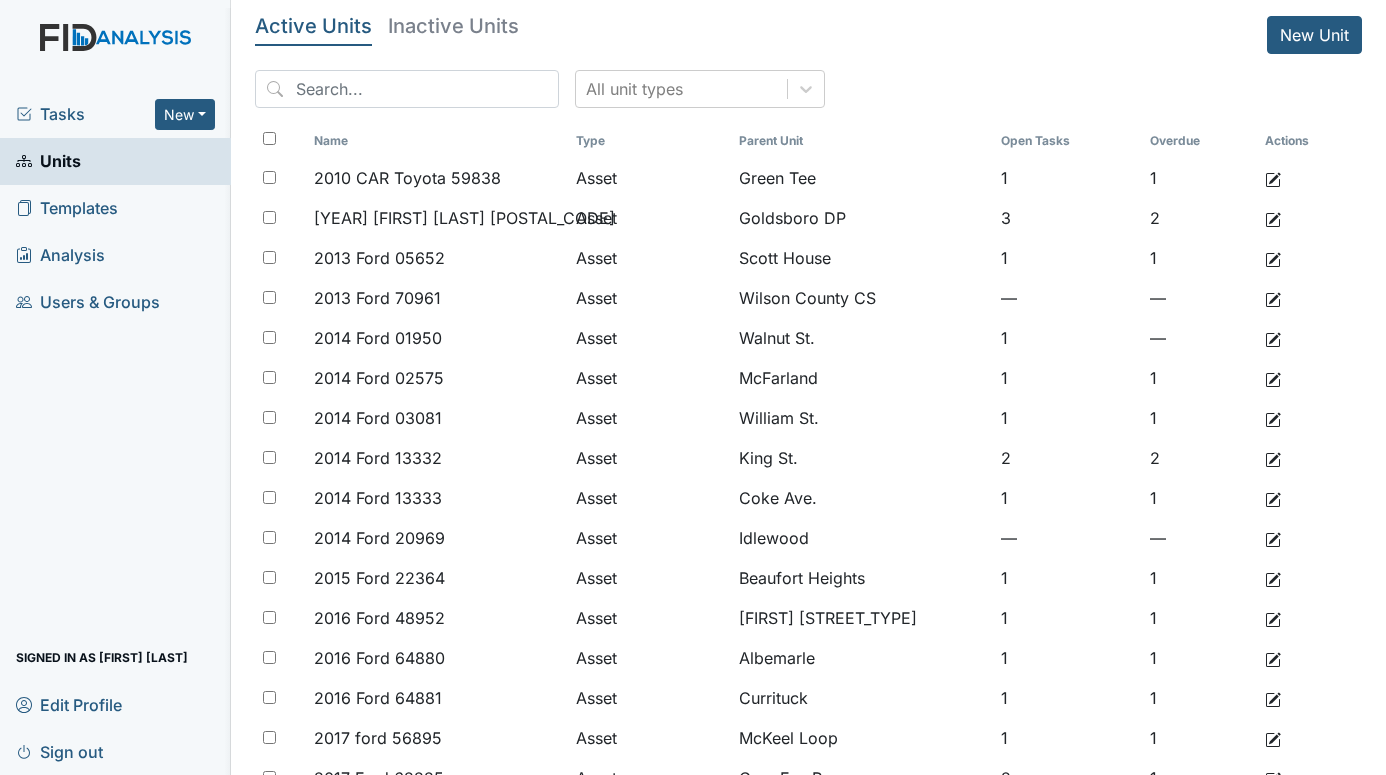 scroll, scrollTop: 0, scrollLeft: 0, axis: both 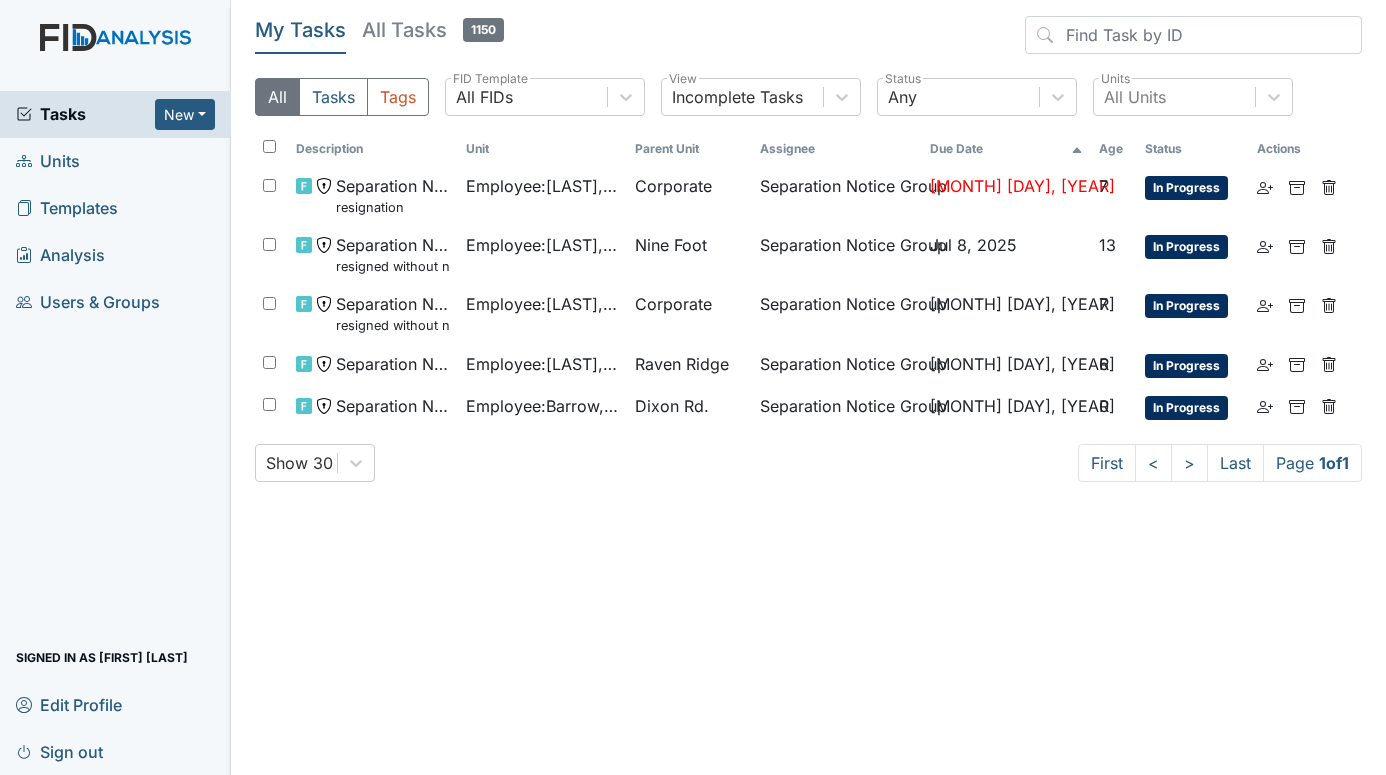 click at bounding box center [24, 161] 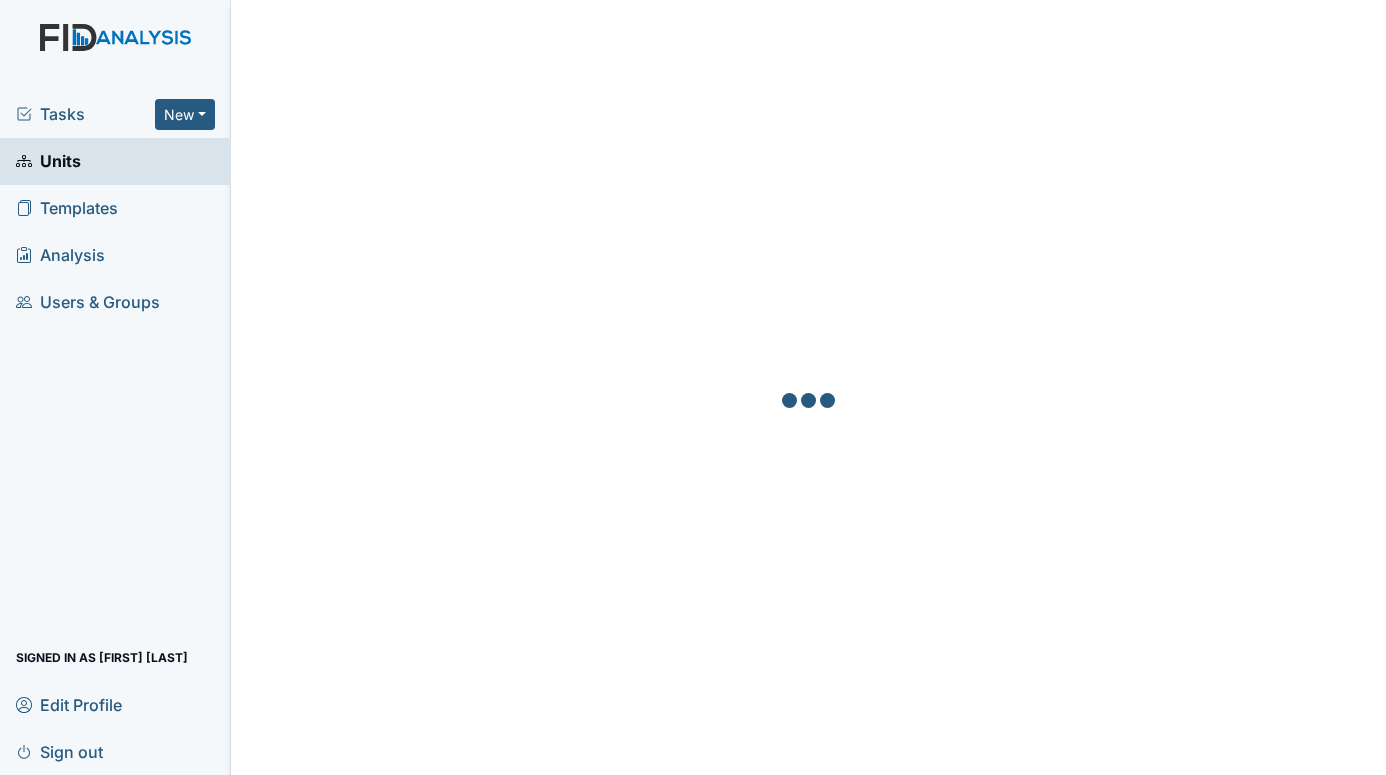 scroll, scrollTop: 0, scrollLeft: 0, axis: both 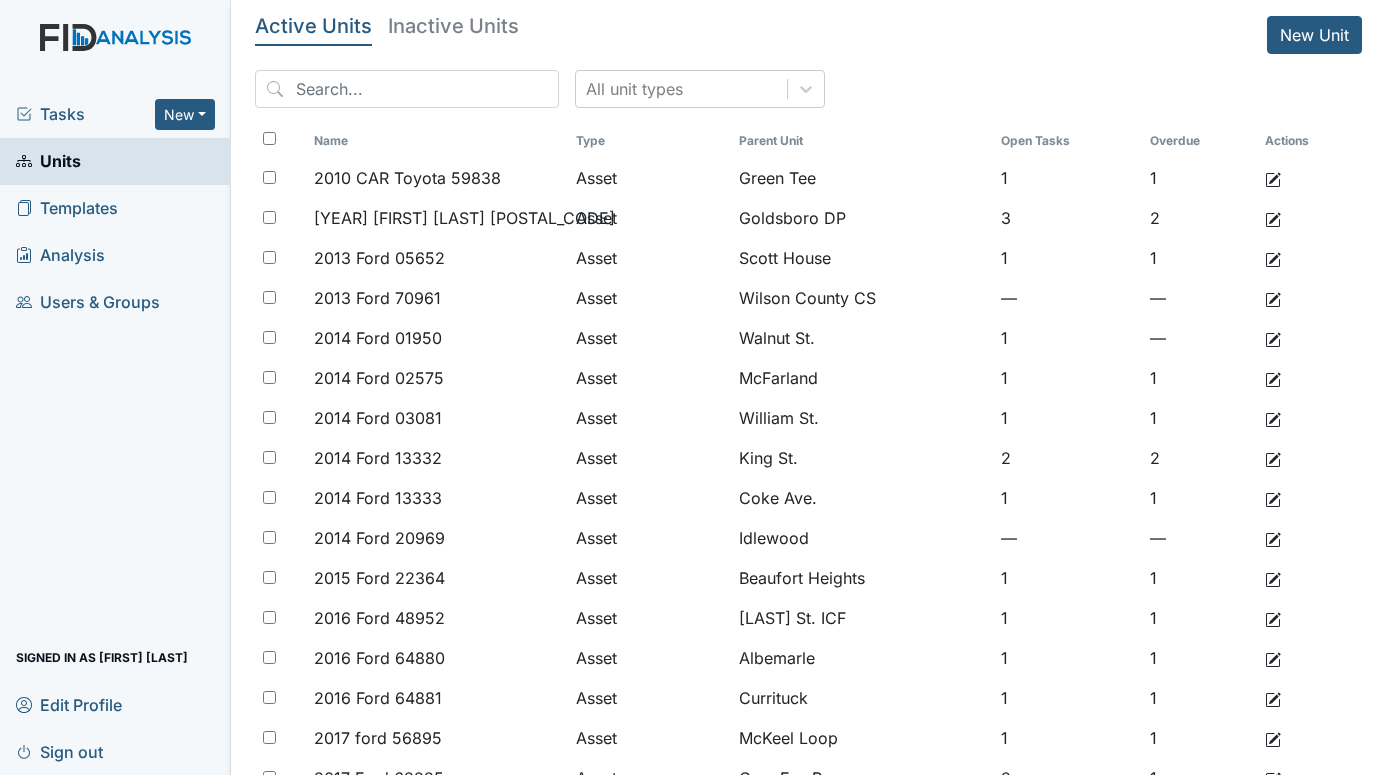 drag, startPoint x: 78, startPoint y: 391, endPoint x: 89, endPoint y: 382, distance: 14.21267 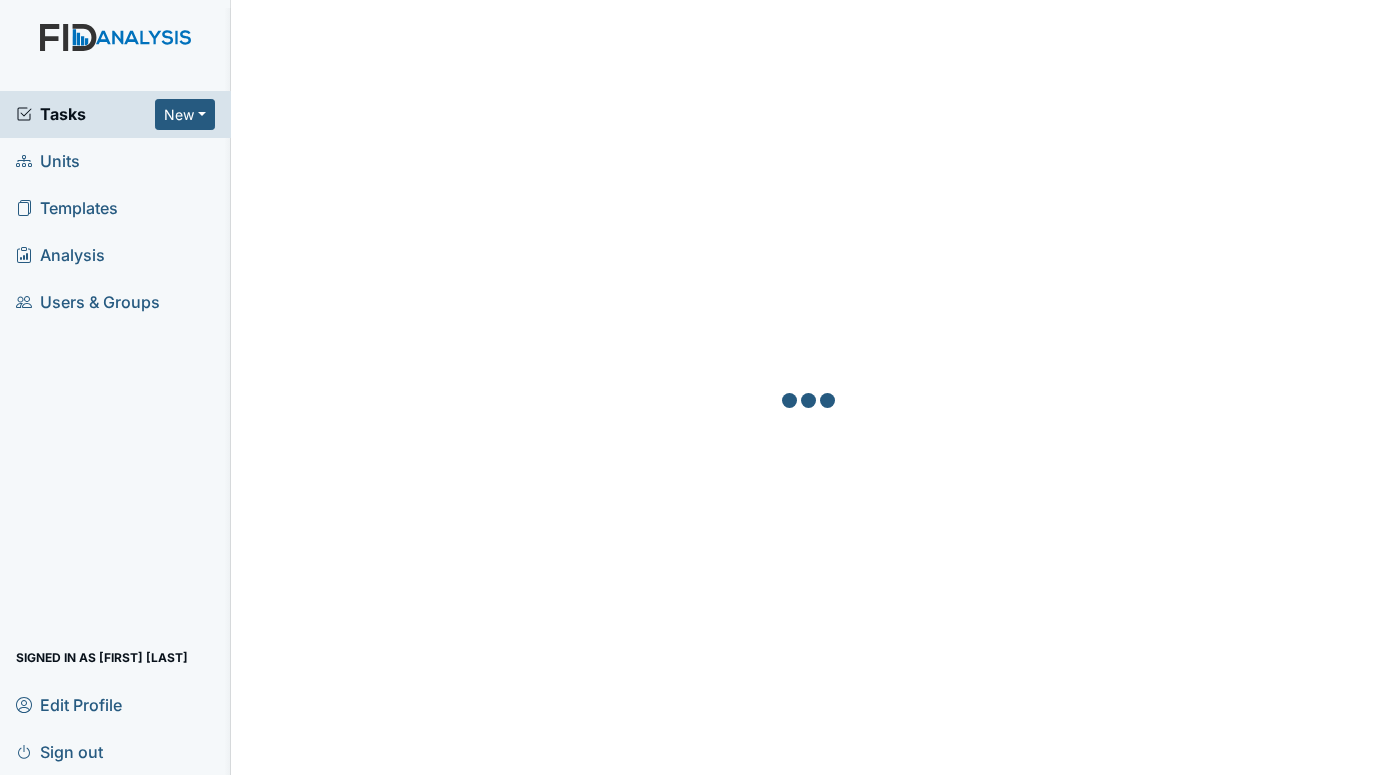 scroll, scrollTop: 0, scrollLeft: 0, axis: both 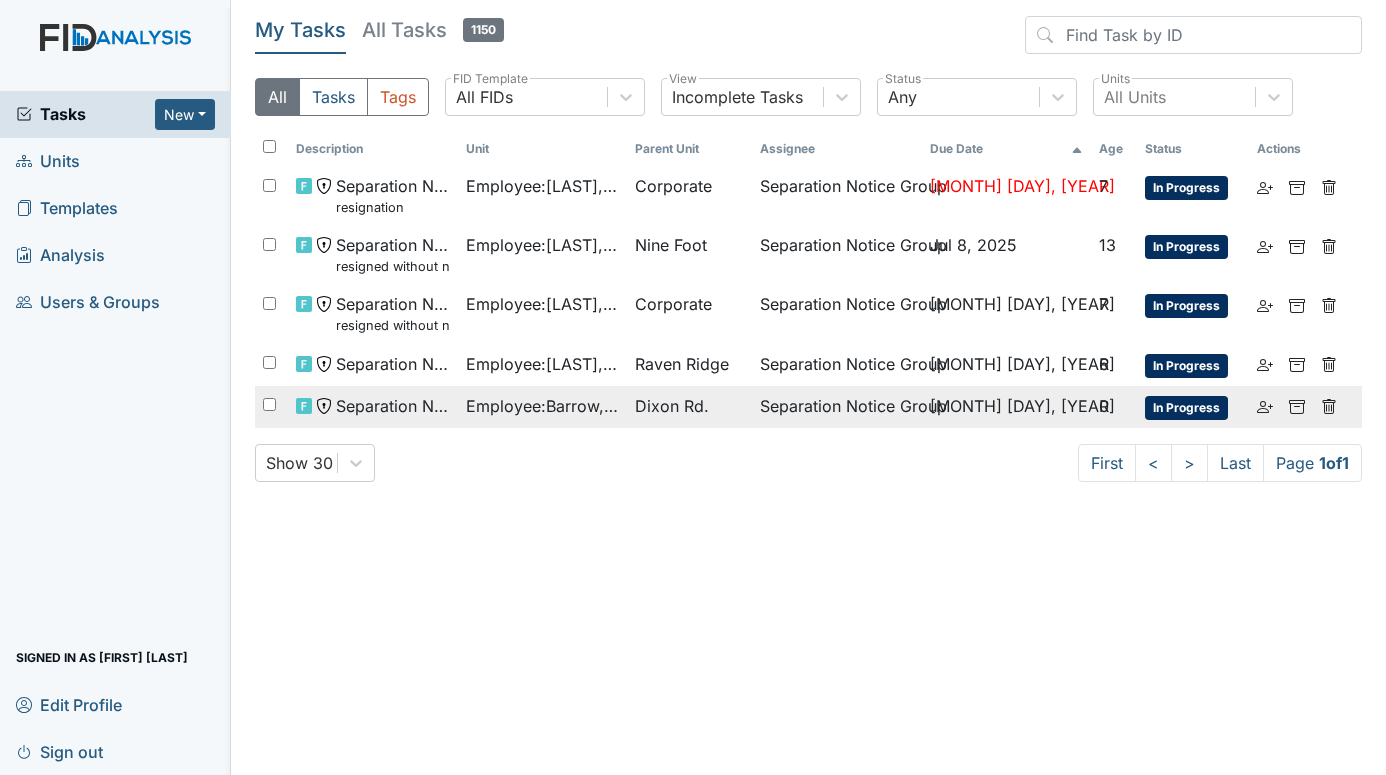 click on "Employee :  Barrow, Brandon" at bounding box center [543, 195] 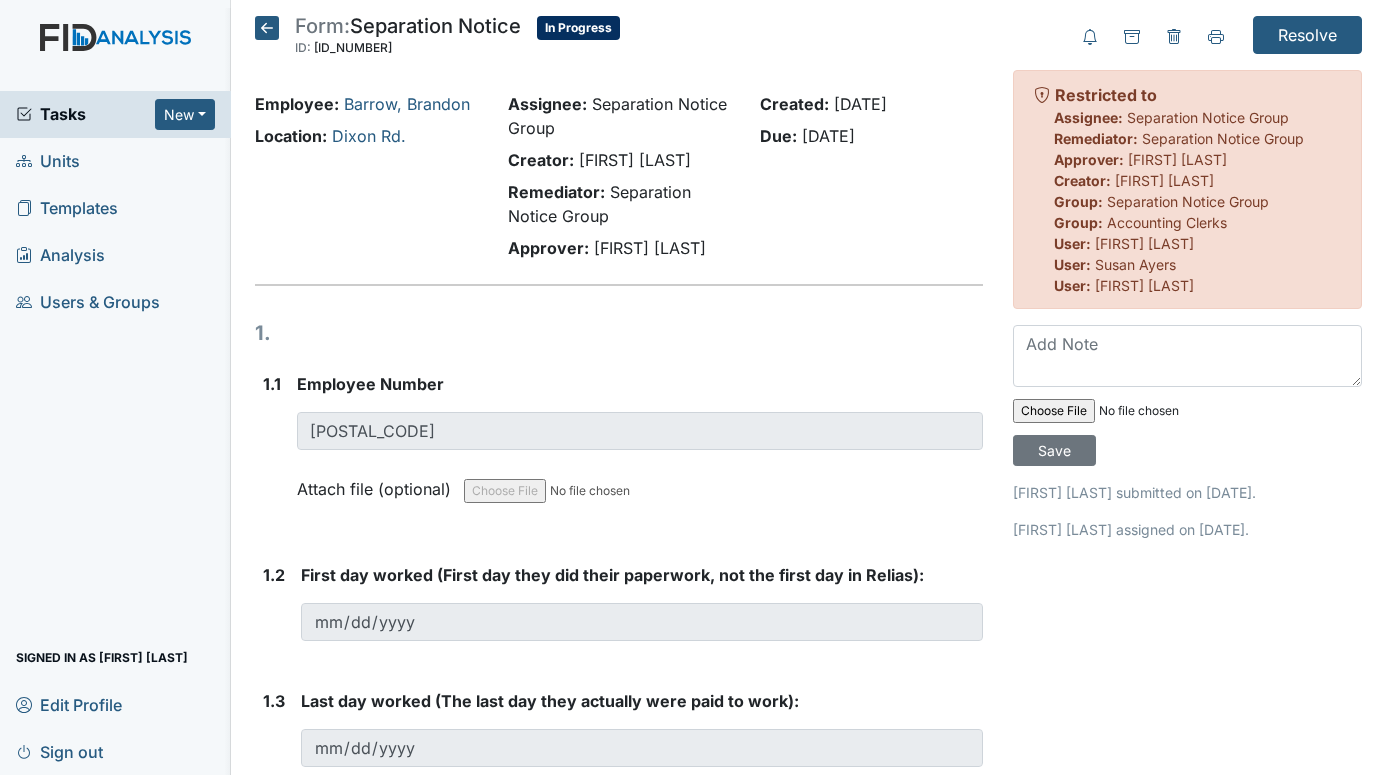 scroll, scrollTop: 0, scrollLeft: 0, axis: both 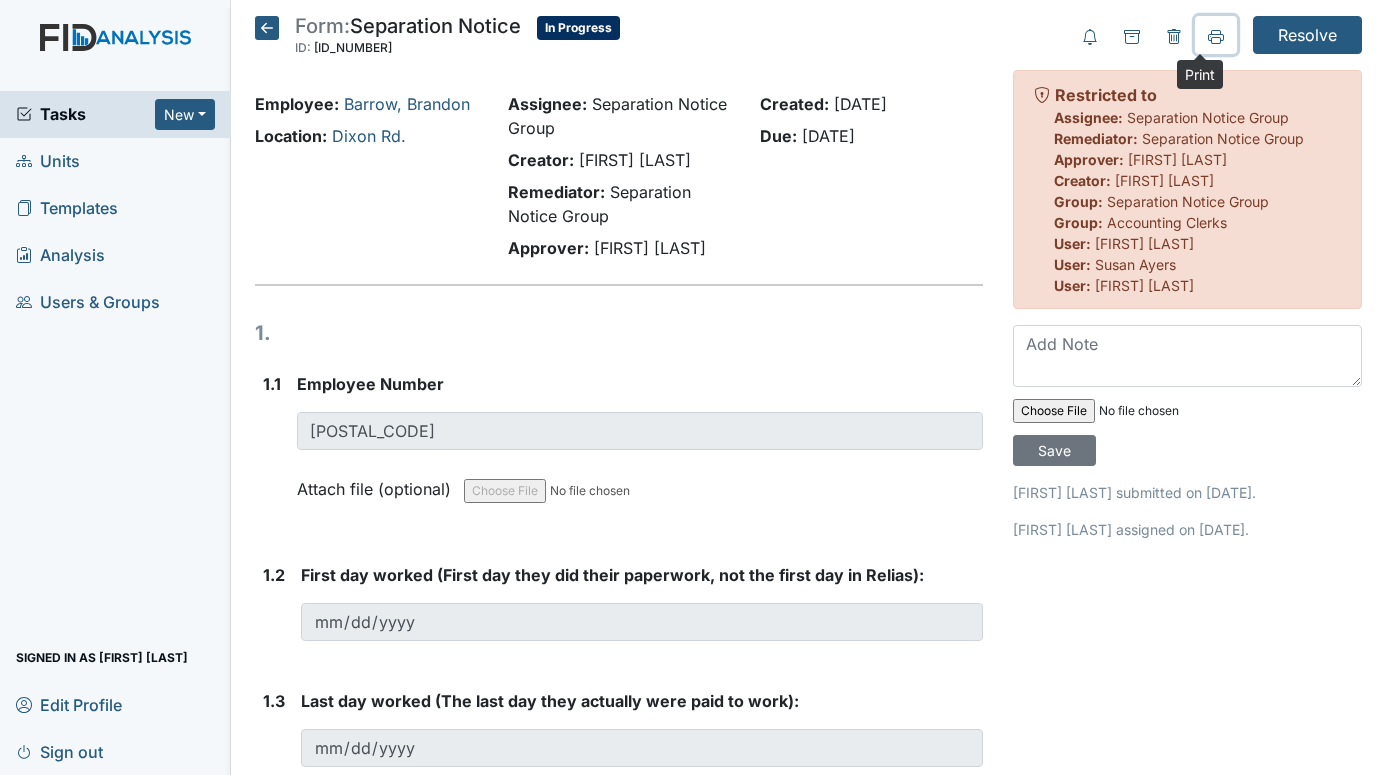 click at bounding box center (1216, 35) 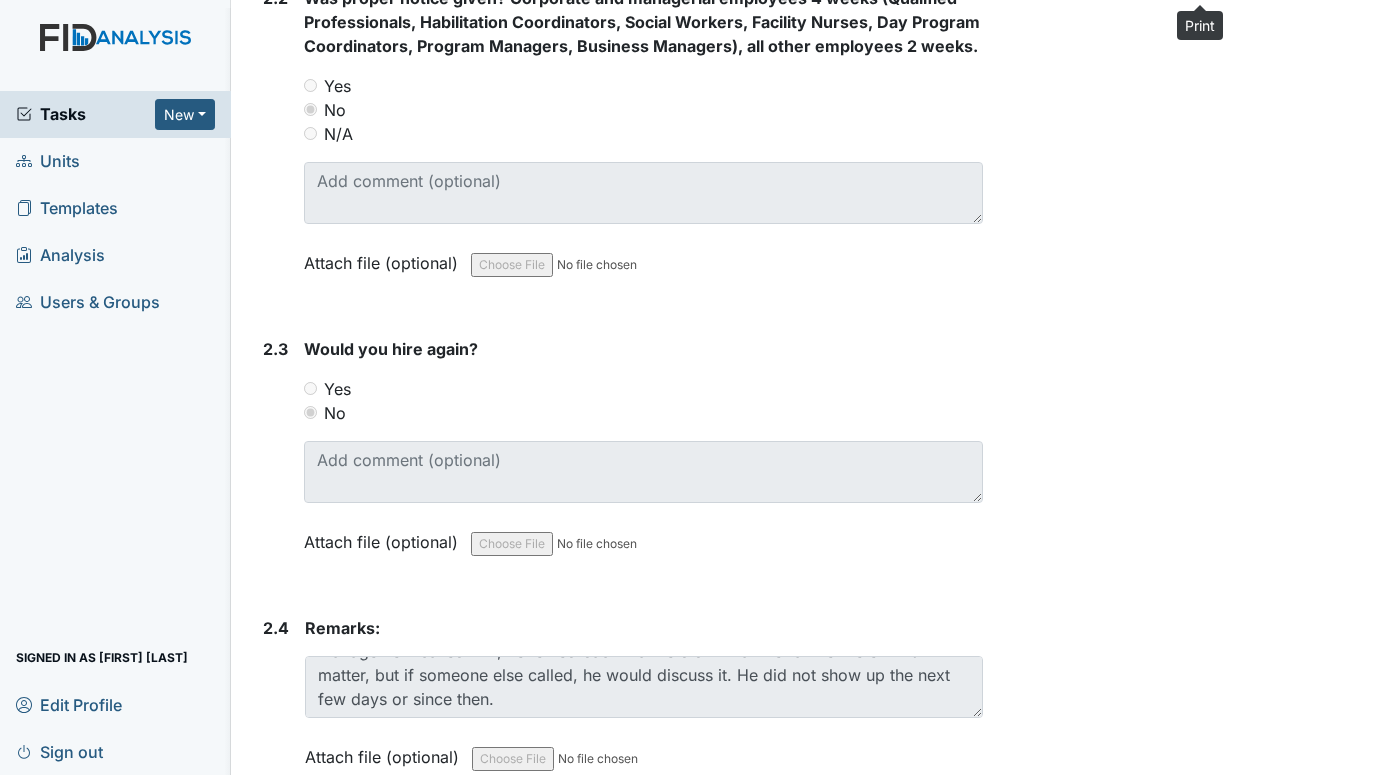 scroll, scrollTop: 1596, scrollLeft: 0, axis: vertical 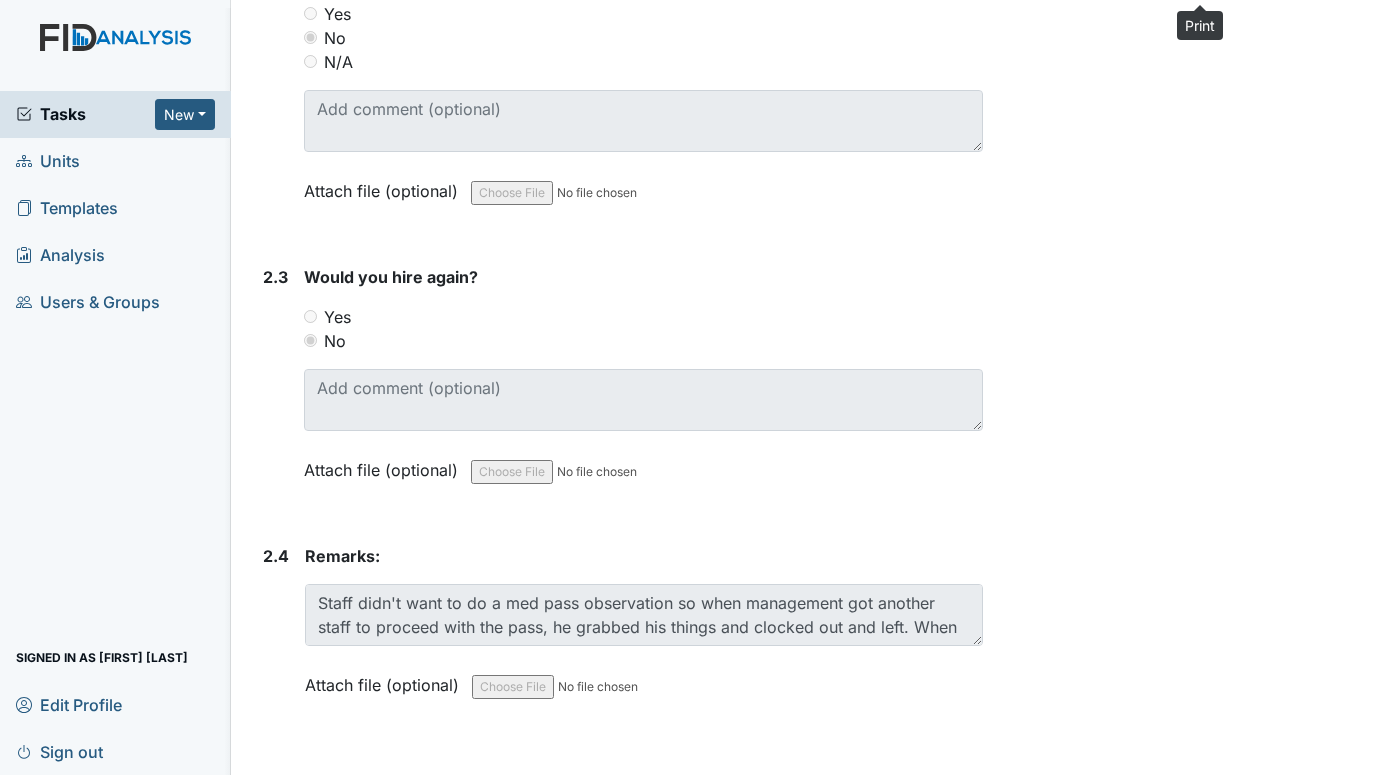 click on "Units" at bounding box center (115, 161) 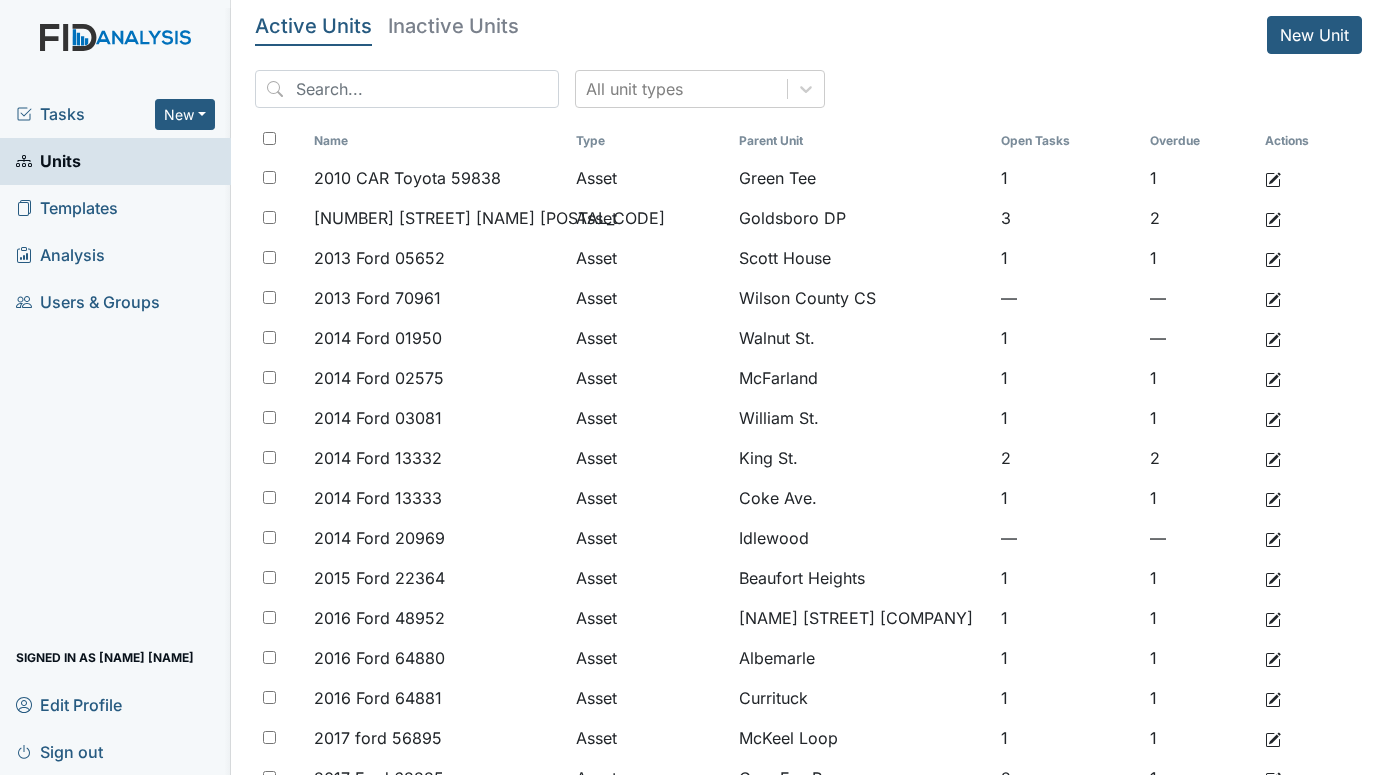 scroll, scrollTop: 0, scrollLeft: 0, axis: both 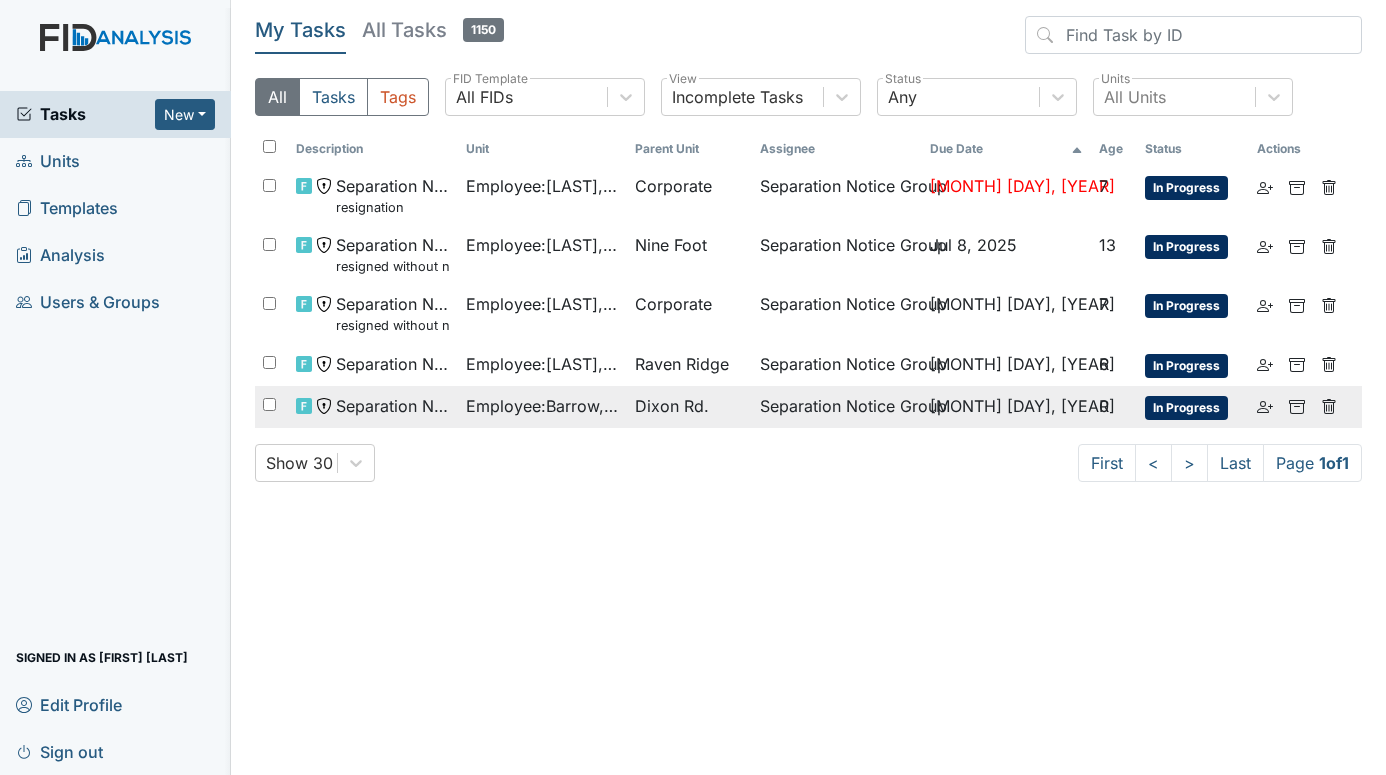 click on "Employee : [LAST], [FIRST]" at bounding box center (543, 186) 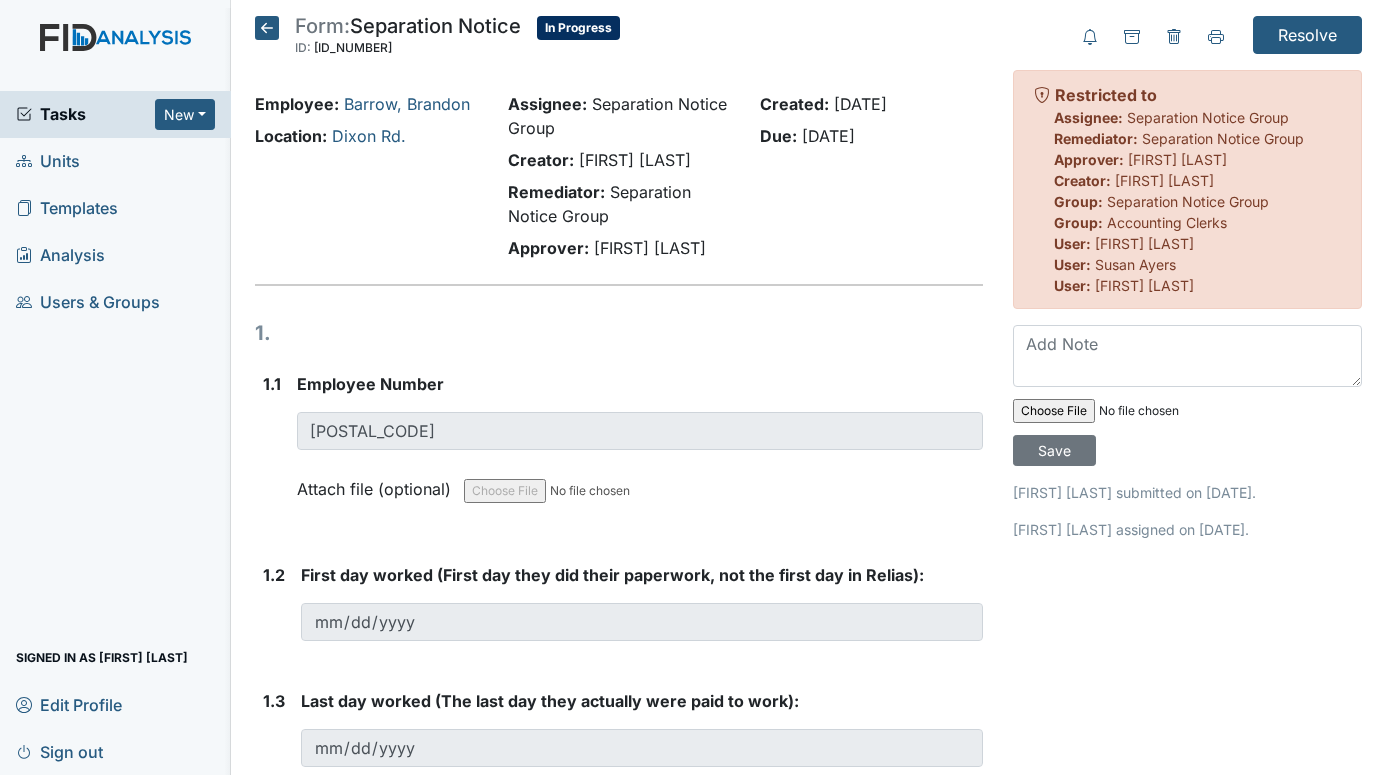 scroll, scrollTop: 0, scrollLeft: 0, axis: both 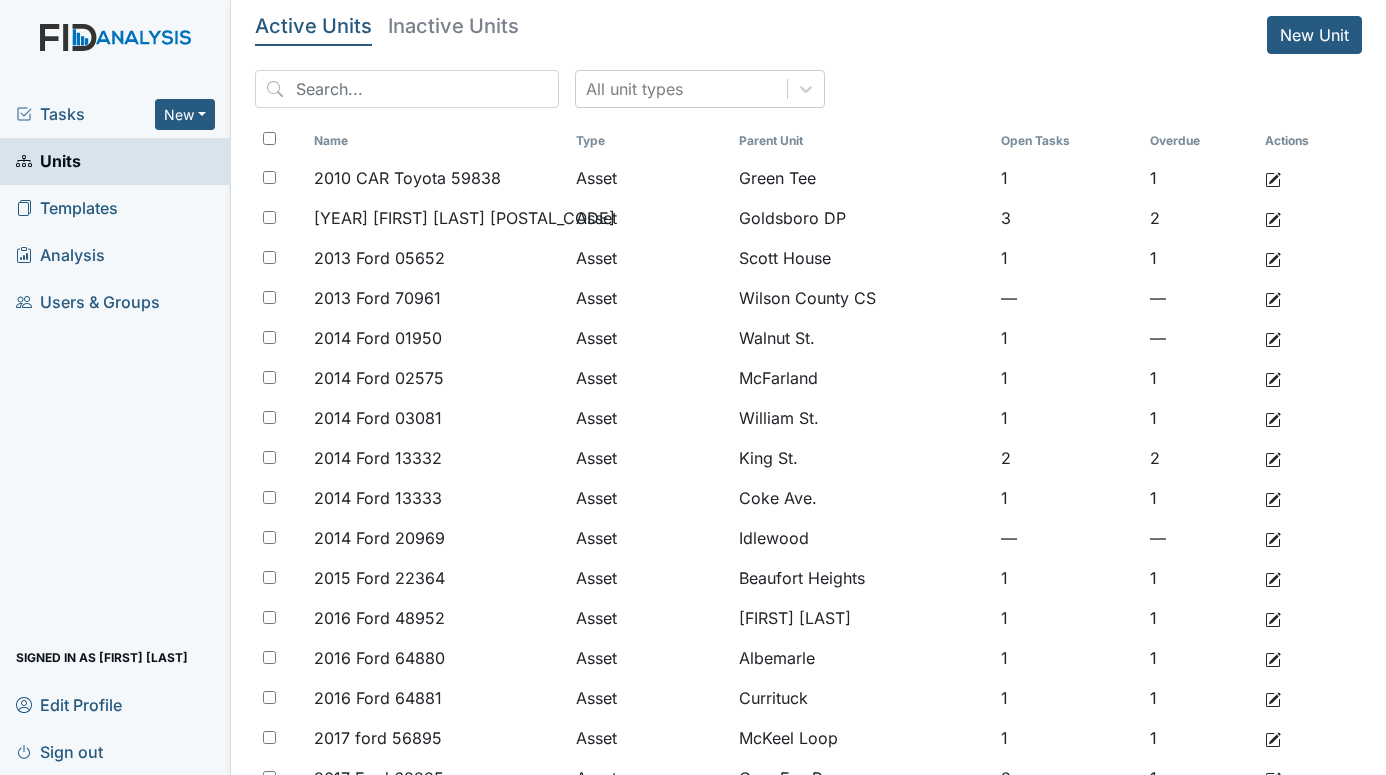 click on "Active Units Inactive Units New Unit" at bounding box center [808, 35] 